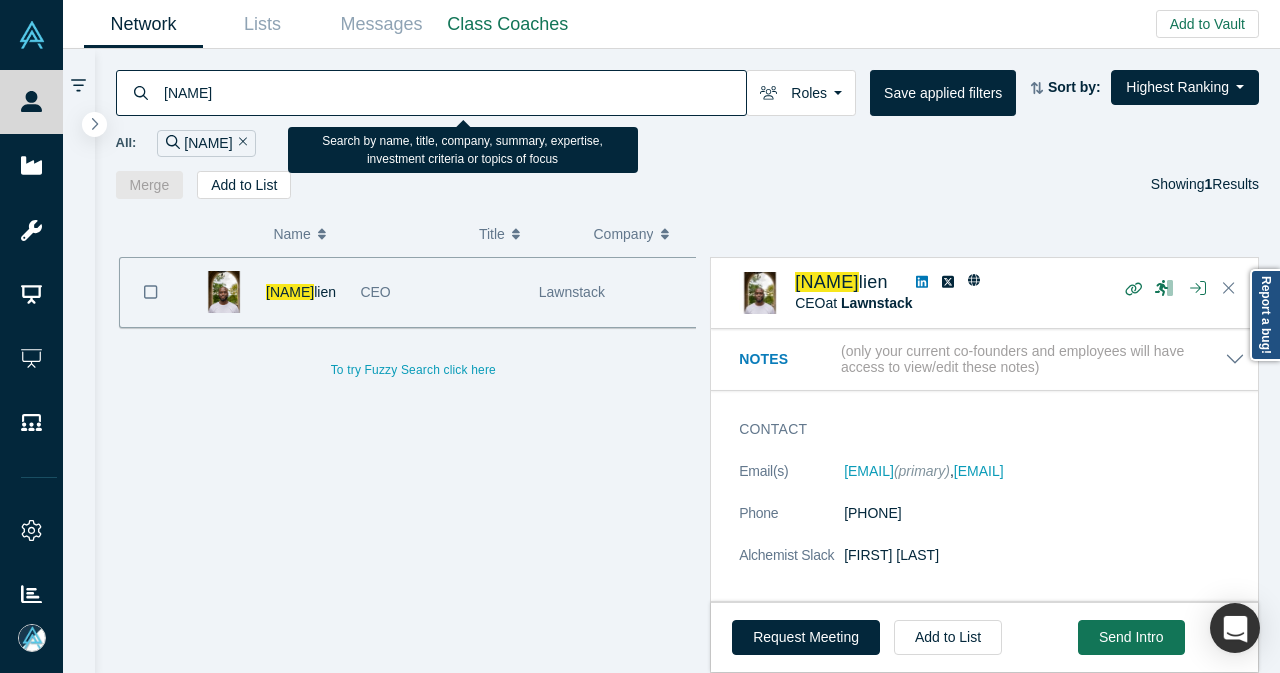 scroll, scrollTop: 0, scrollLeft: 0, axis: both 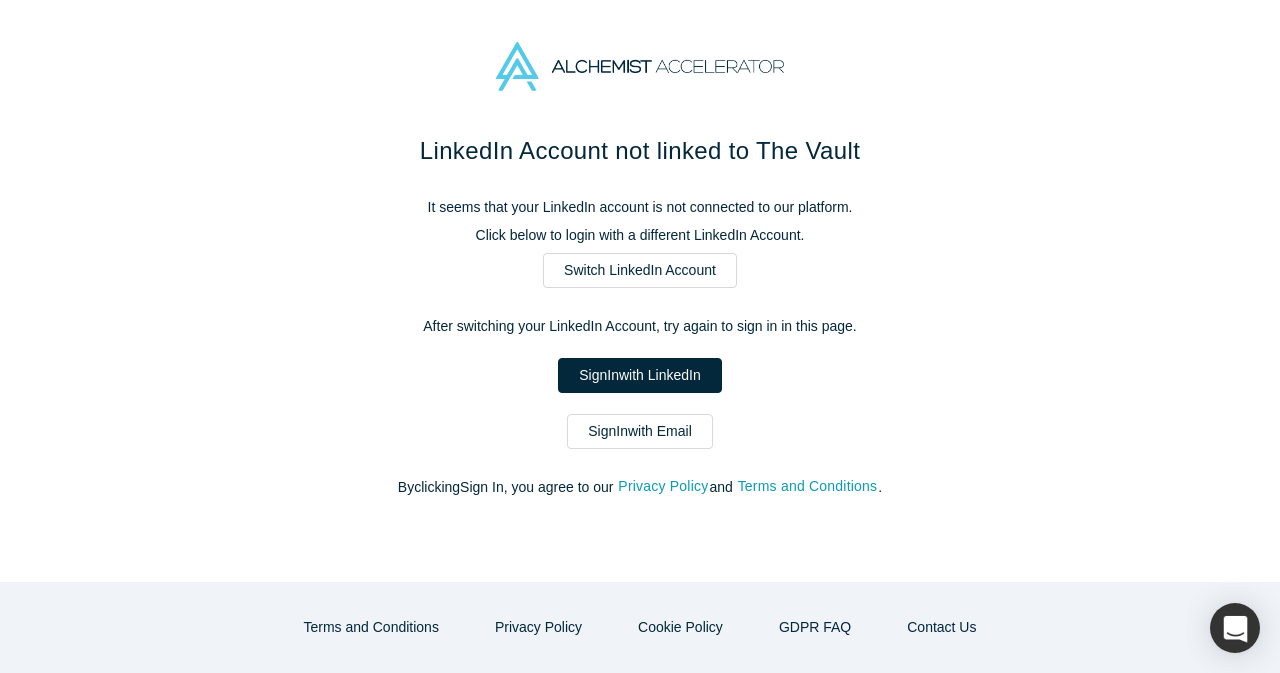click on "Sign  In  with Email" at bounding box center [640, 431] 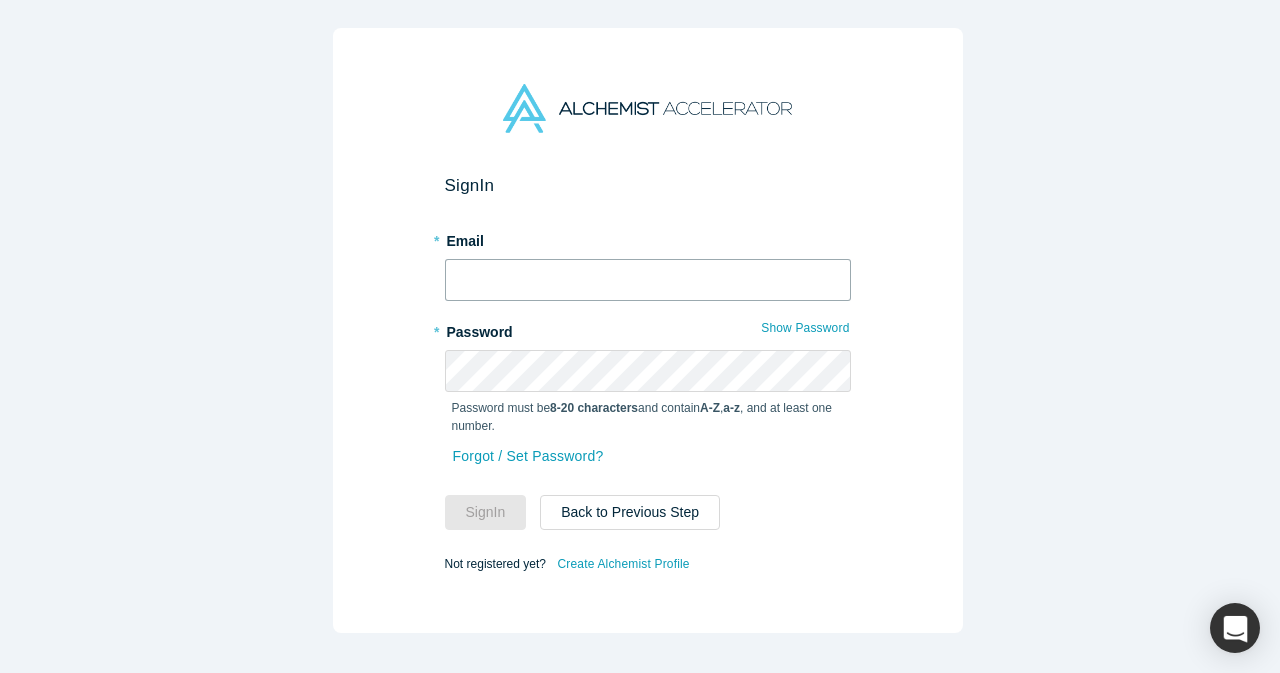 type on "[EMAIL]" 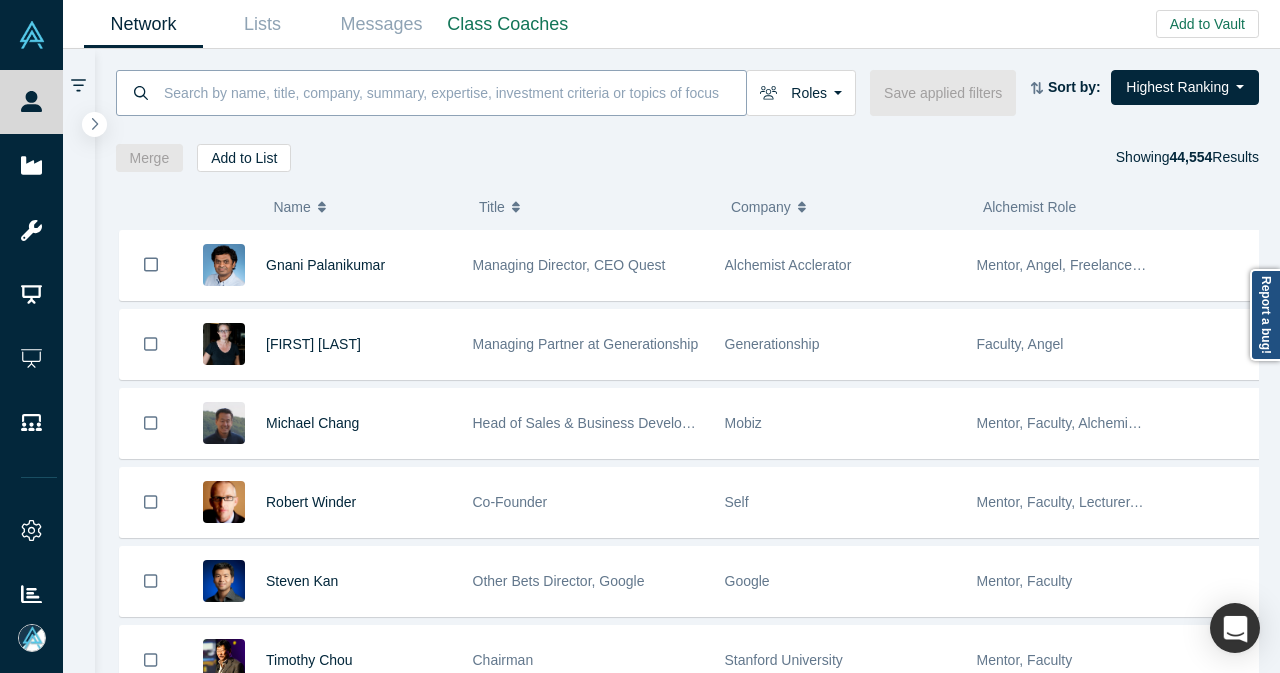 click at bounding box center [454, 92] 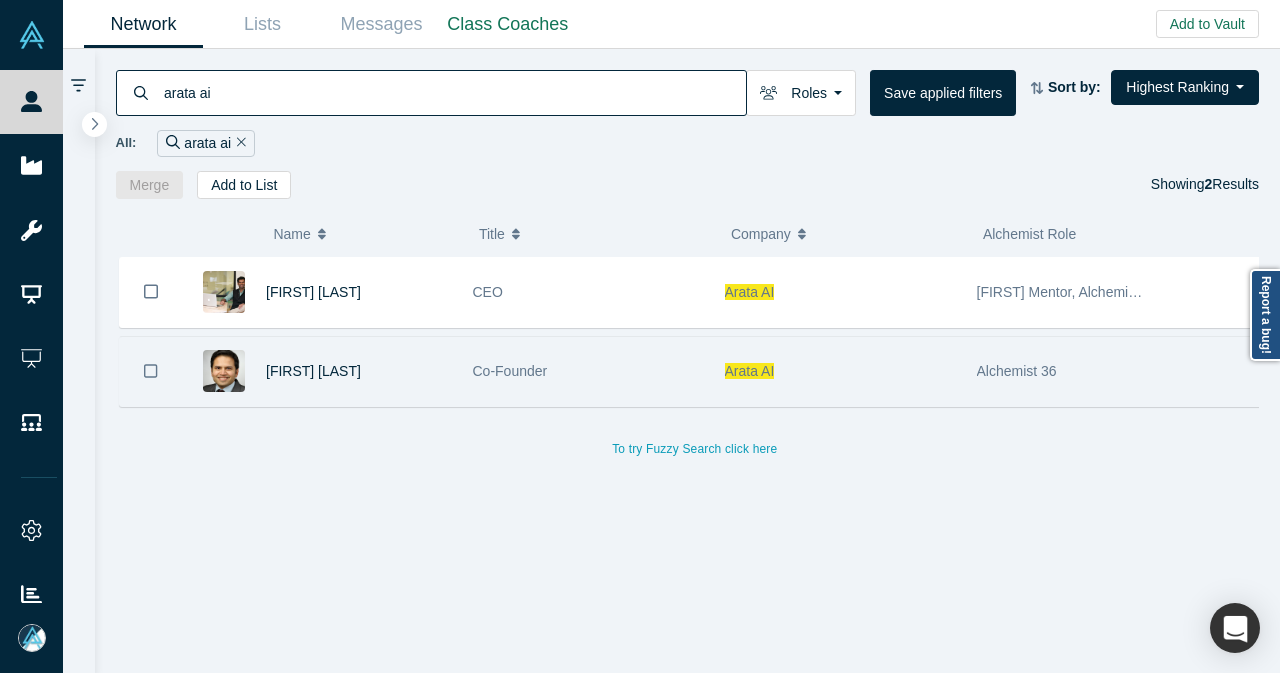 type on "arata ai" 